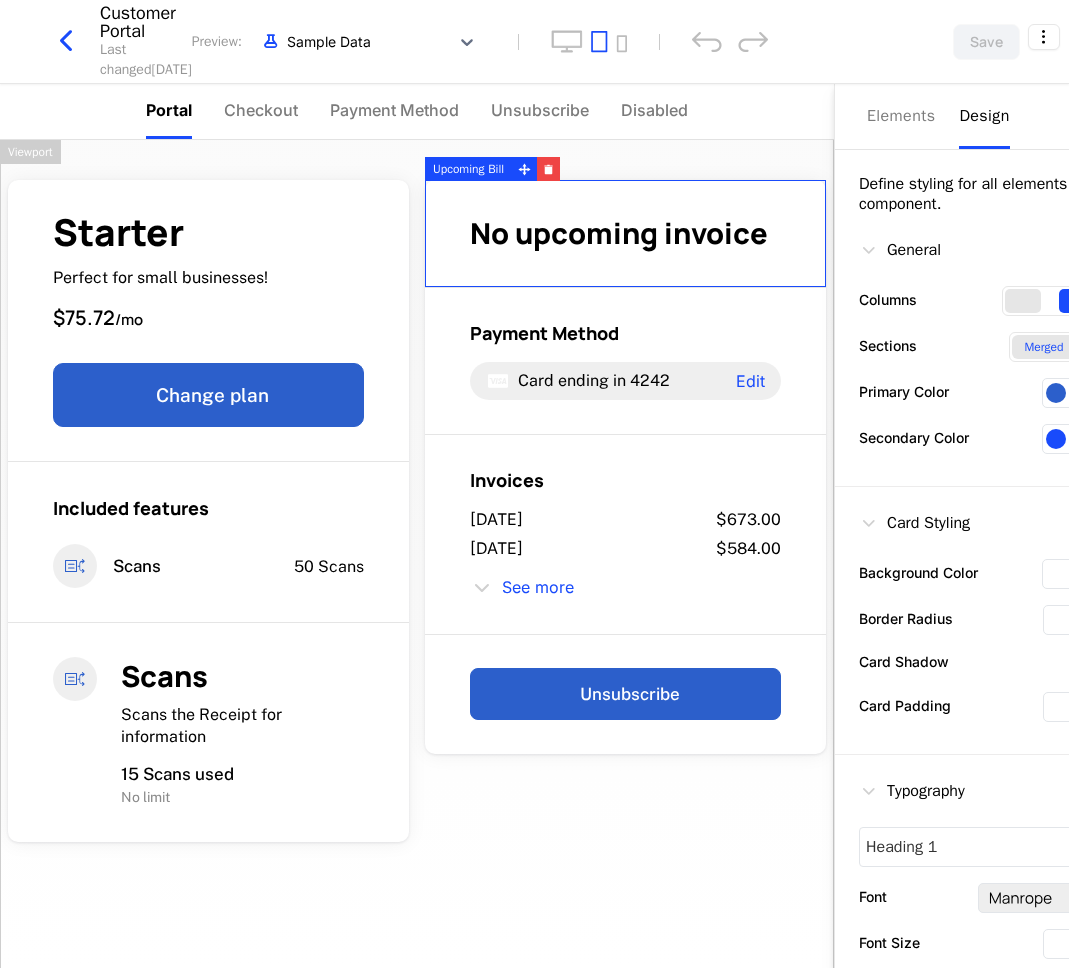scroll, scrollTop: 0, scrollLeft: 0, axis: both 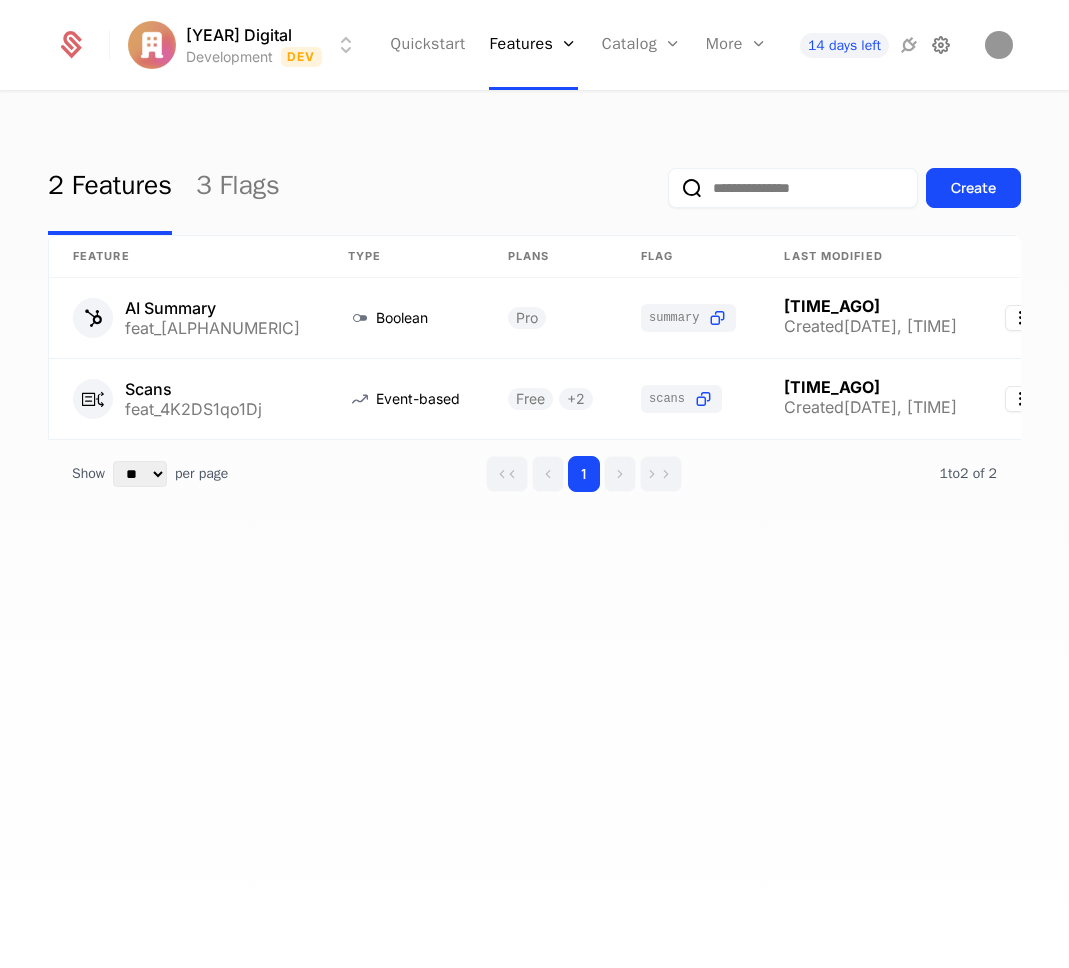 click at bounding box center (941, 45) 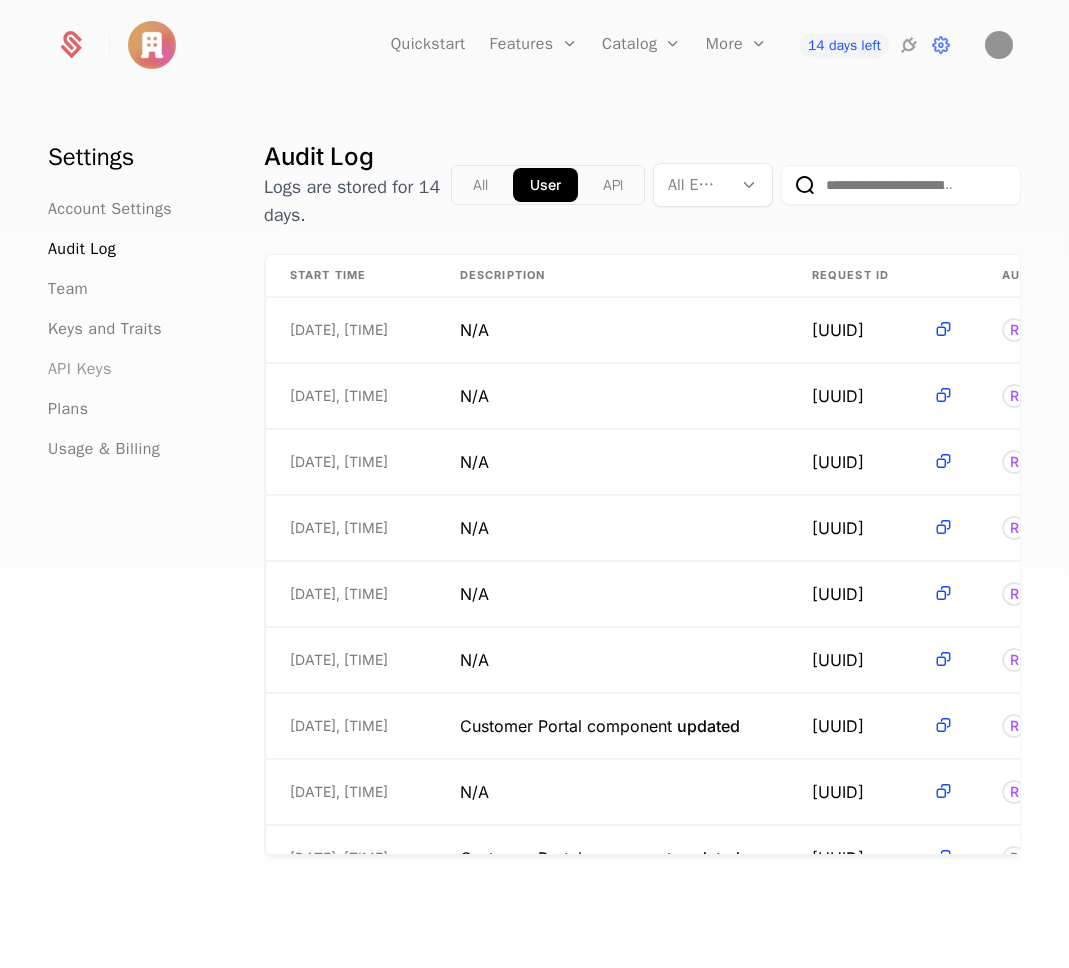 click on "API Keys" at bounding box center [80, 369] 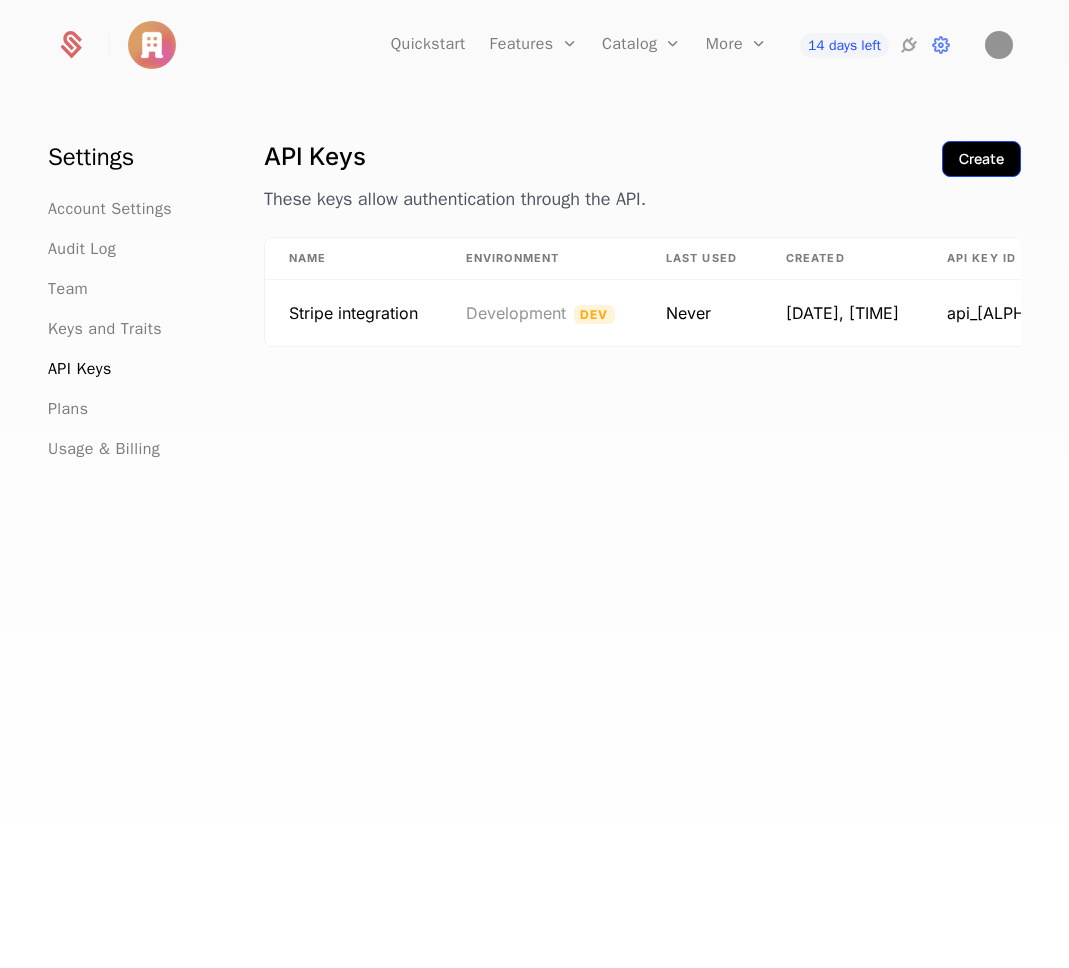 click on "Create" at bounding box center [981, 159] 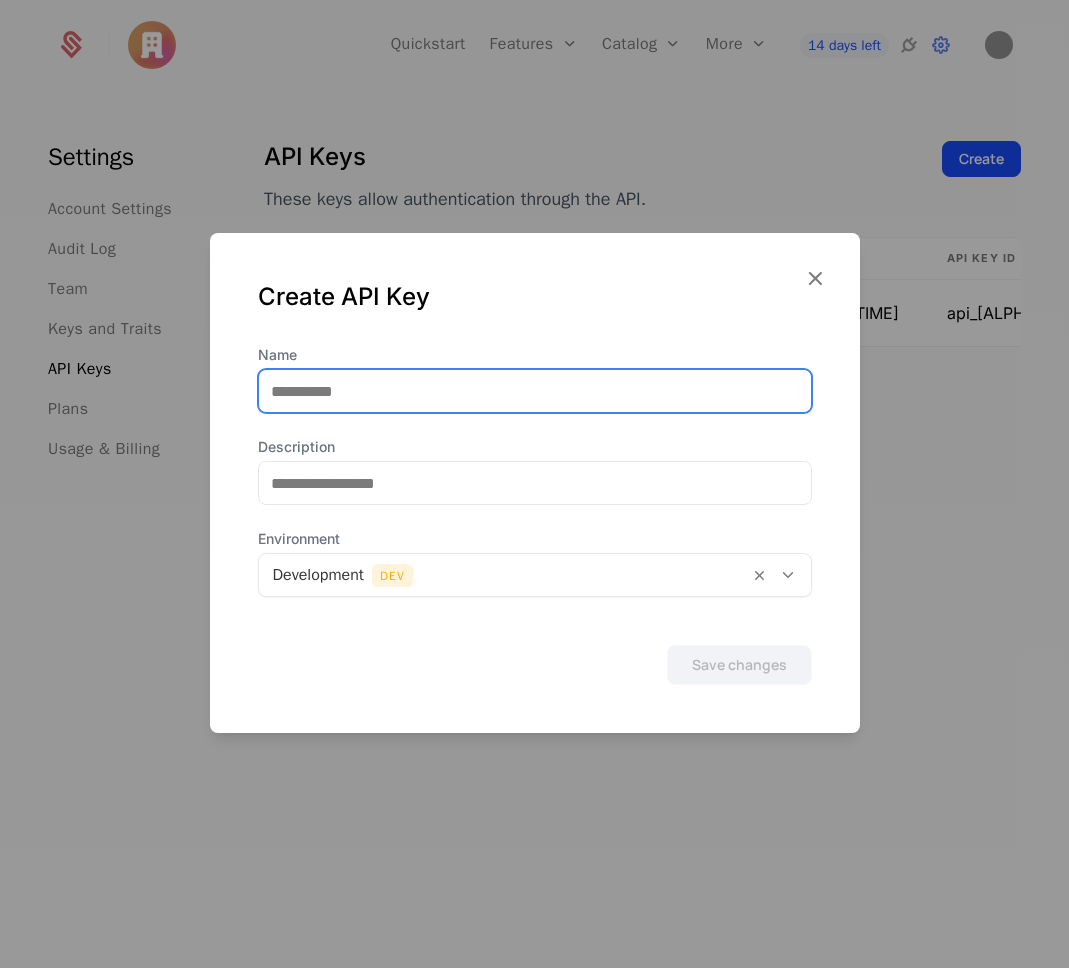 click on "Name" at bounding box center [535, 391] 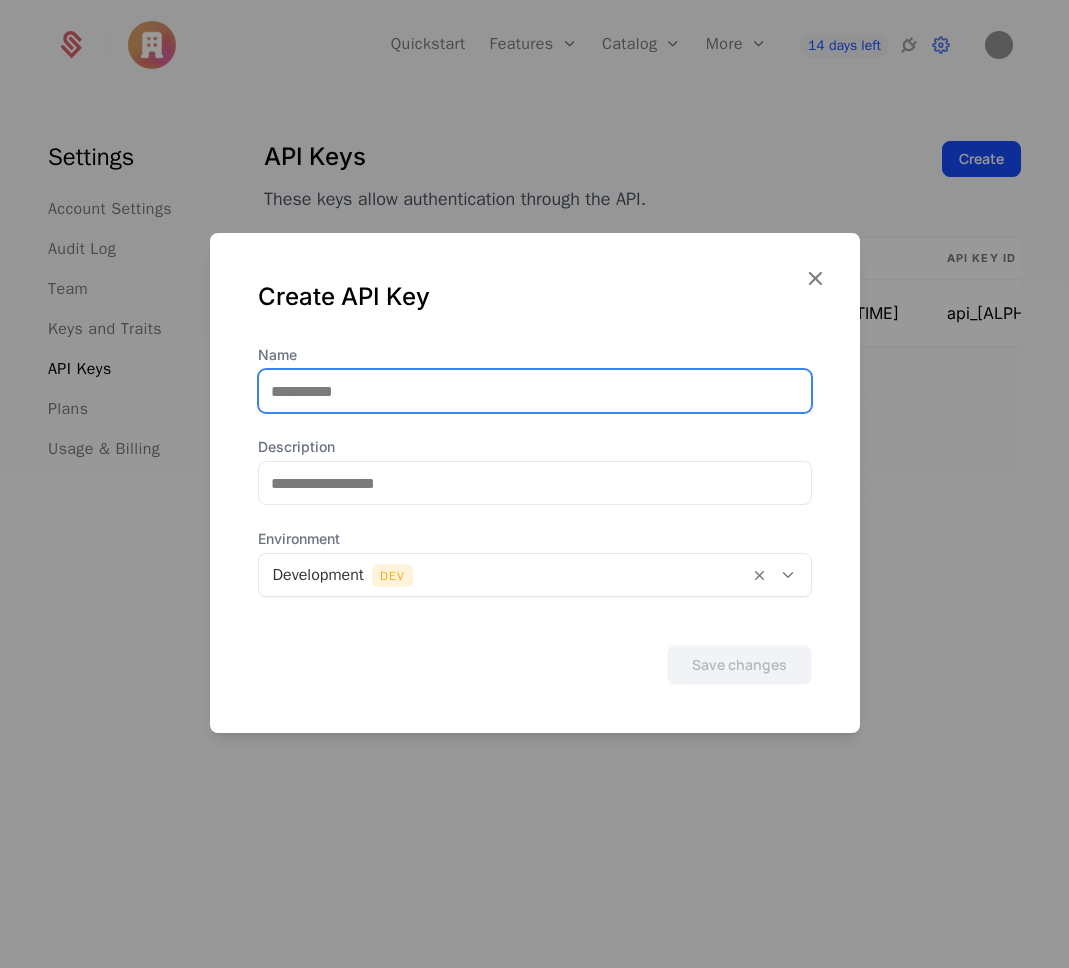click on "Name" at bounding box center [535, 391] 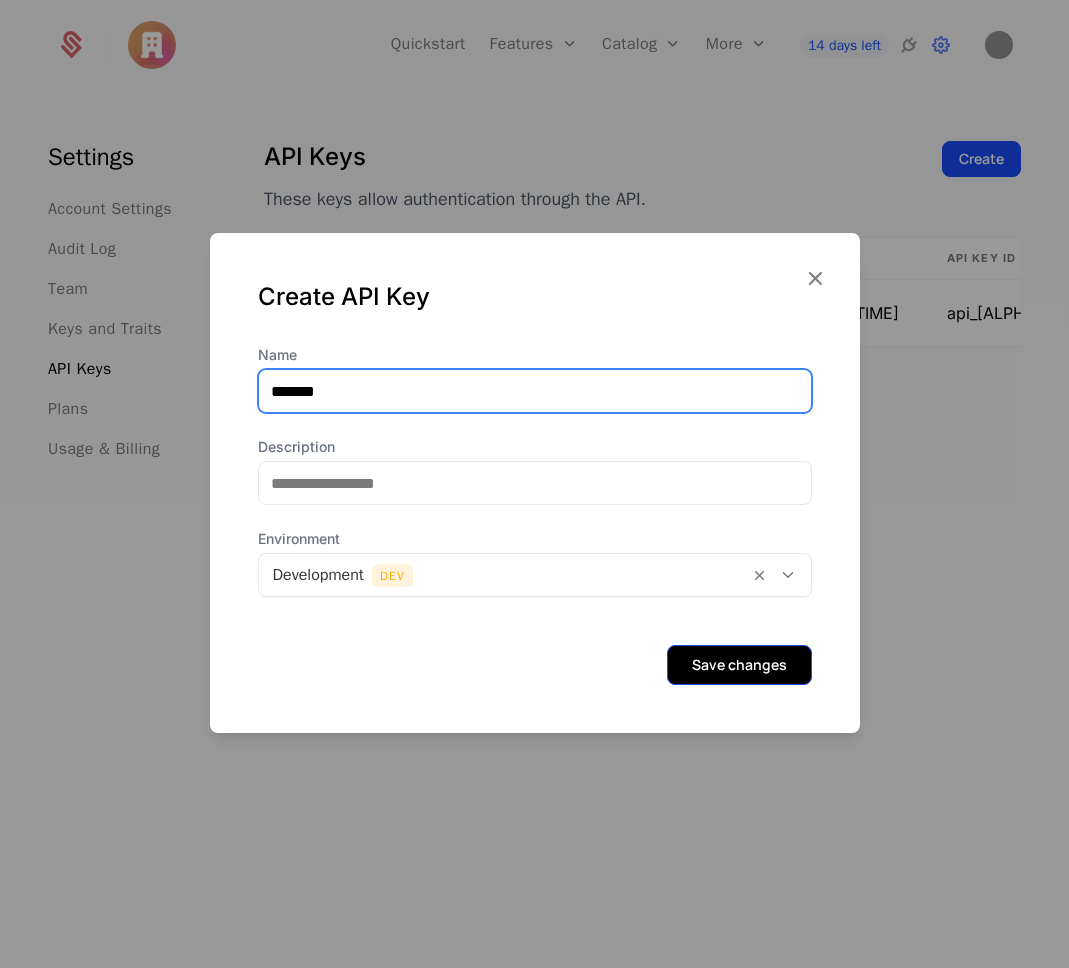type on "*******" 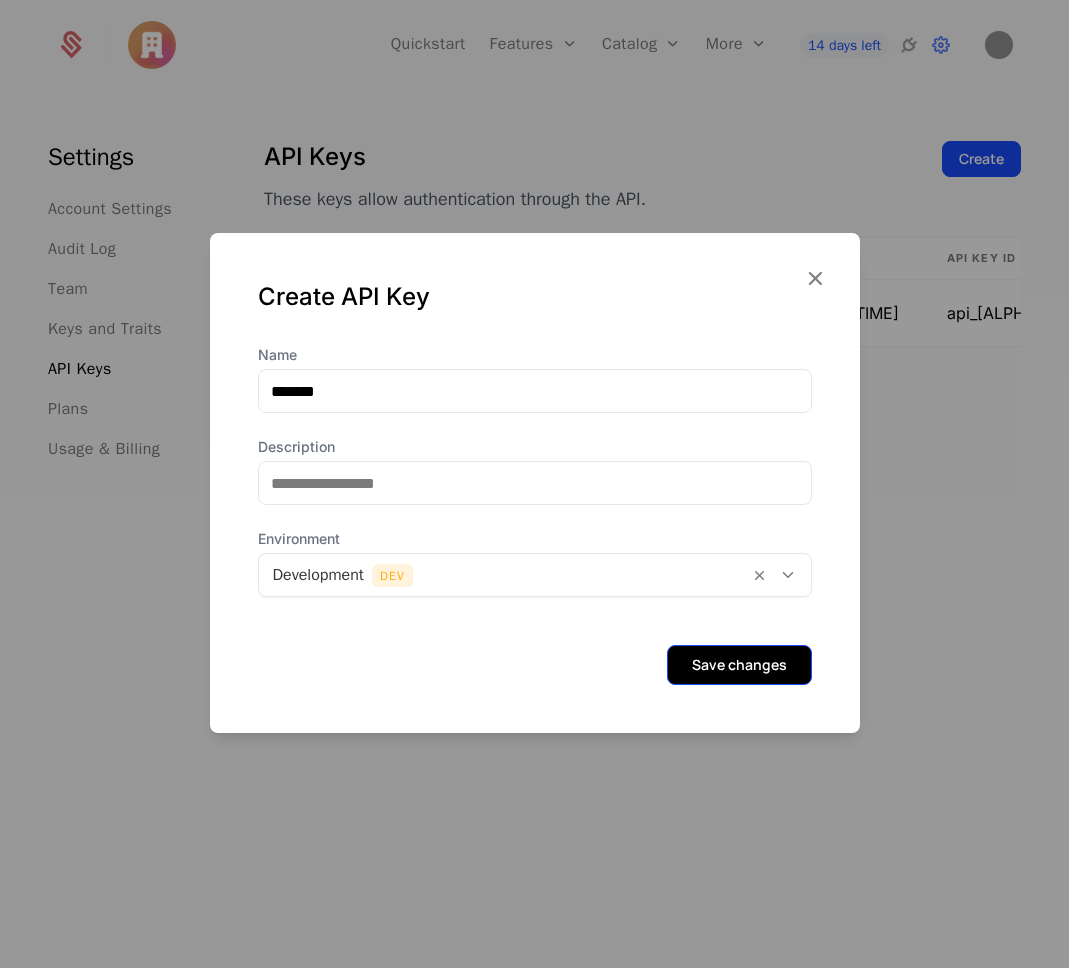 click on "Save changes" at bounding box center [739, 665] 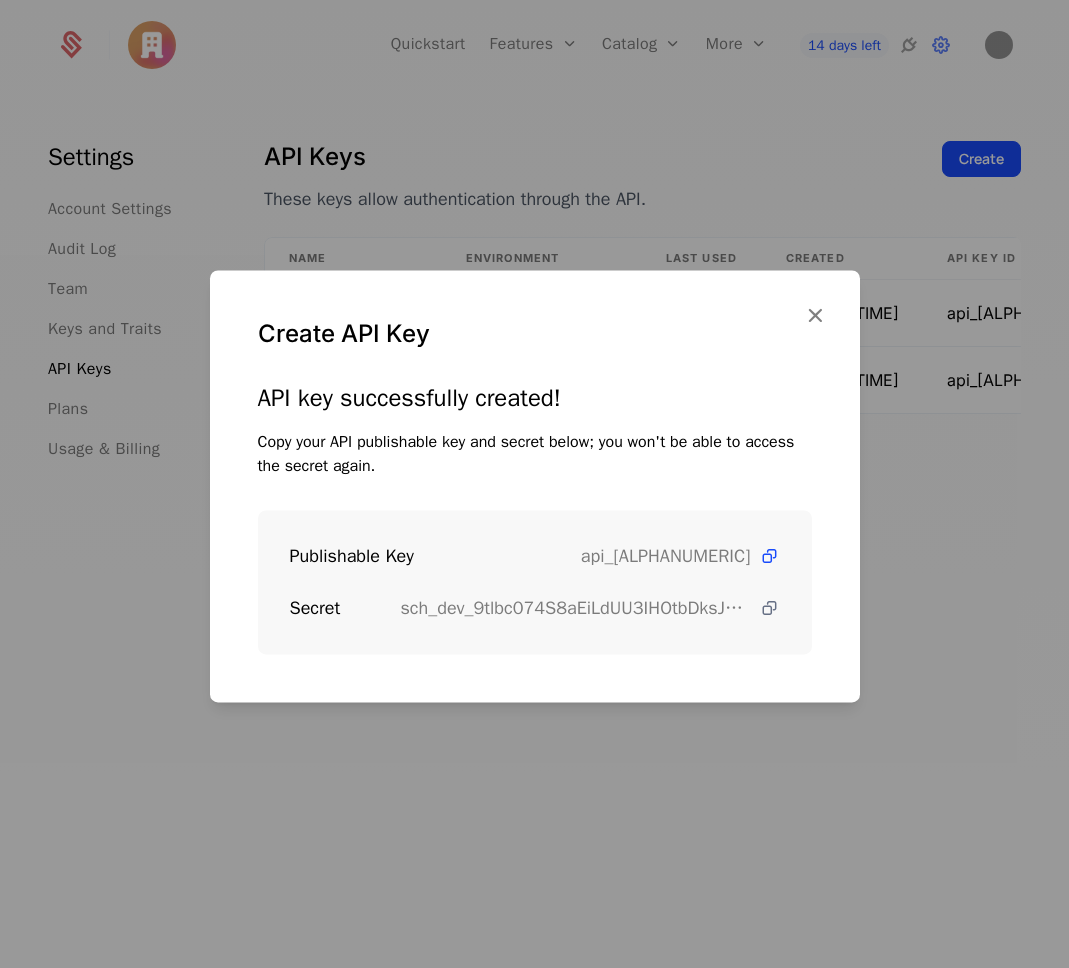 click at bounding box center [769, 608] 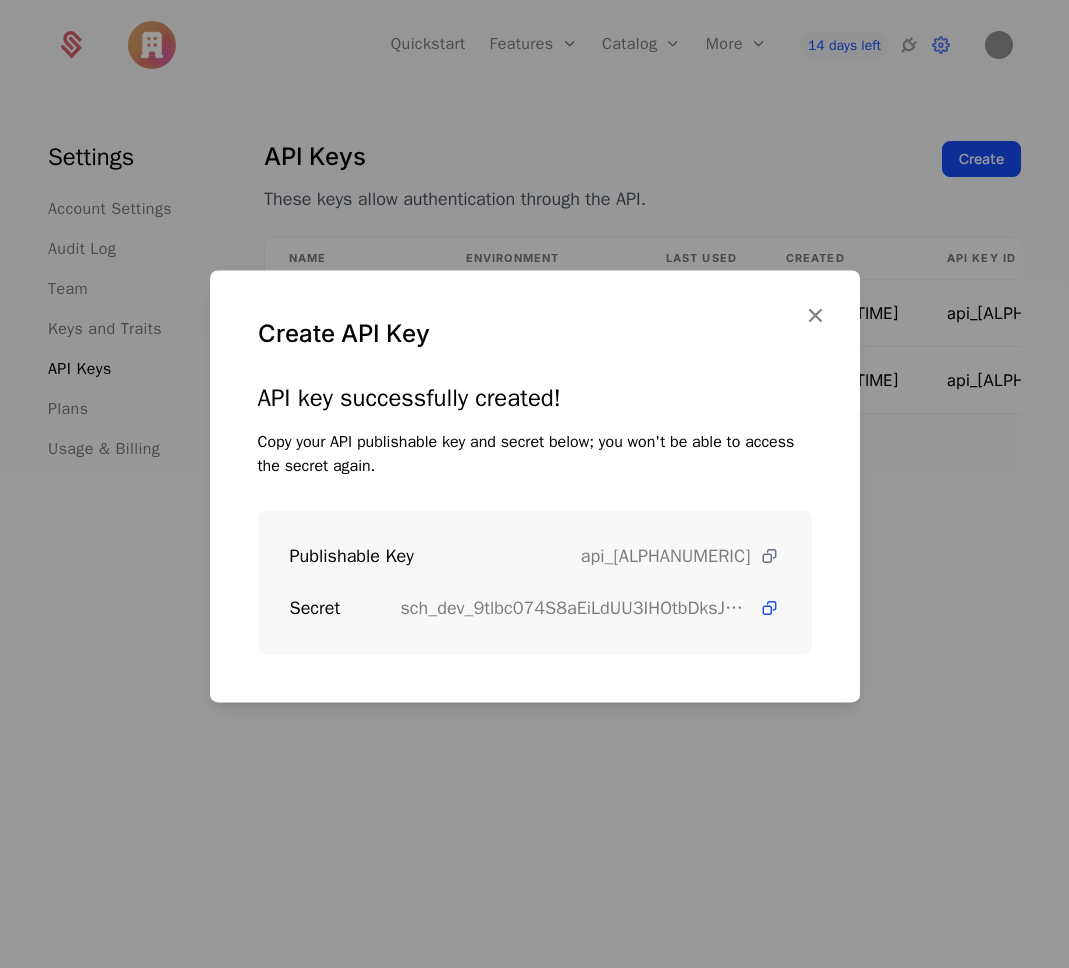 click at bounding box center (769, 556) 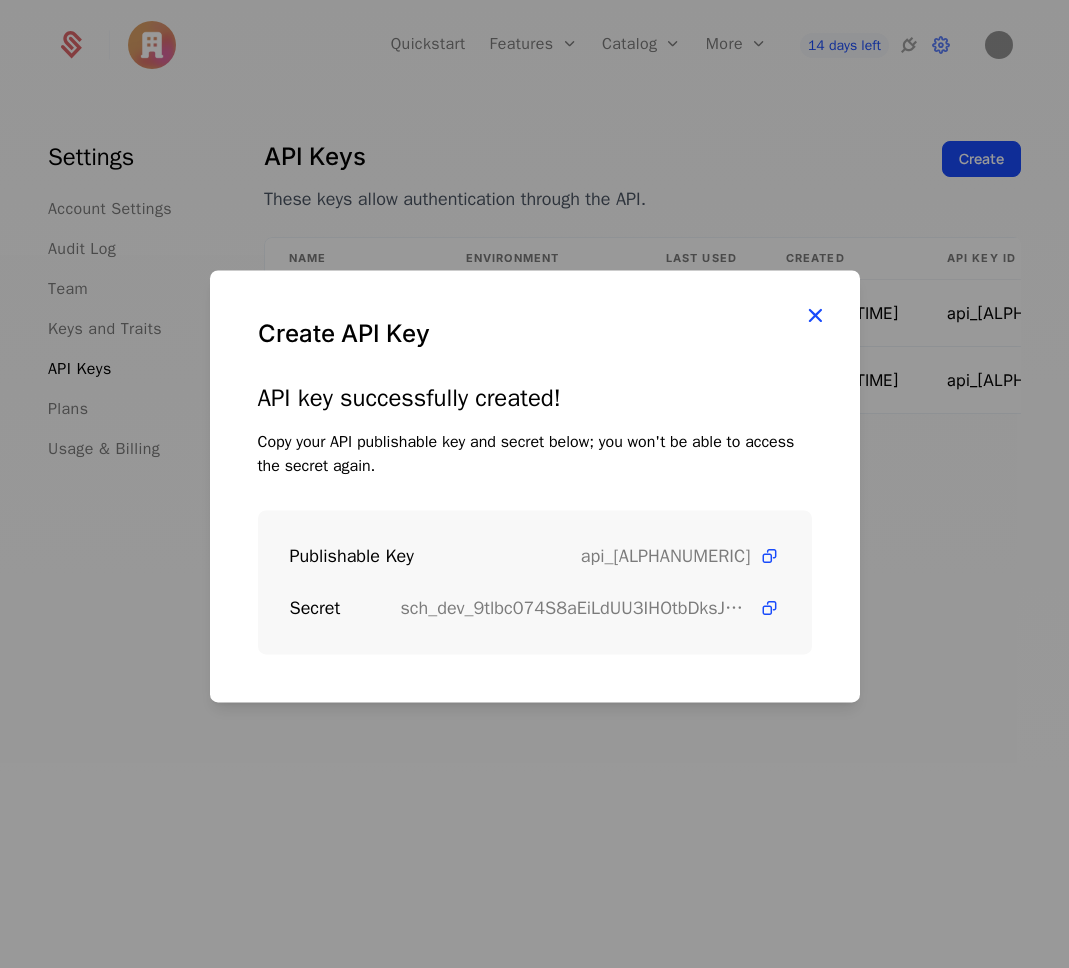 click at bounding box center (815, 315) 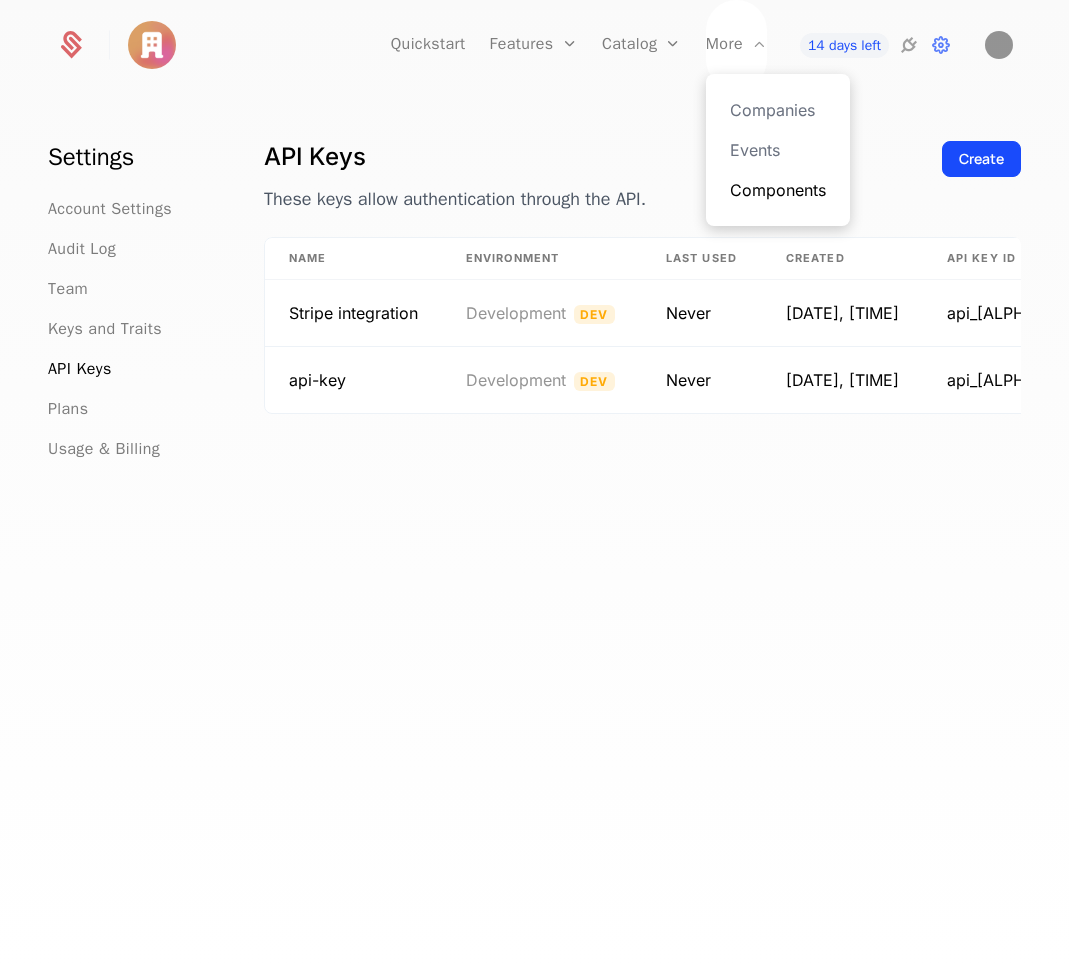 click on "Components" at bounding box center (778, 190) 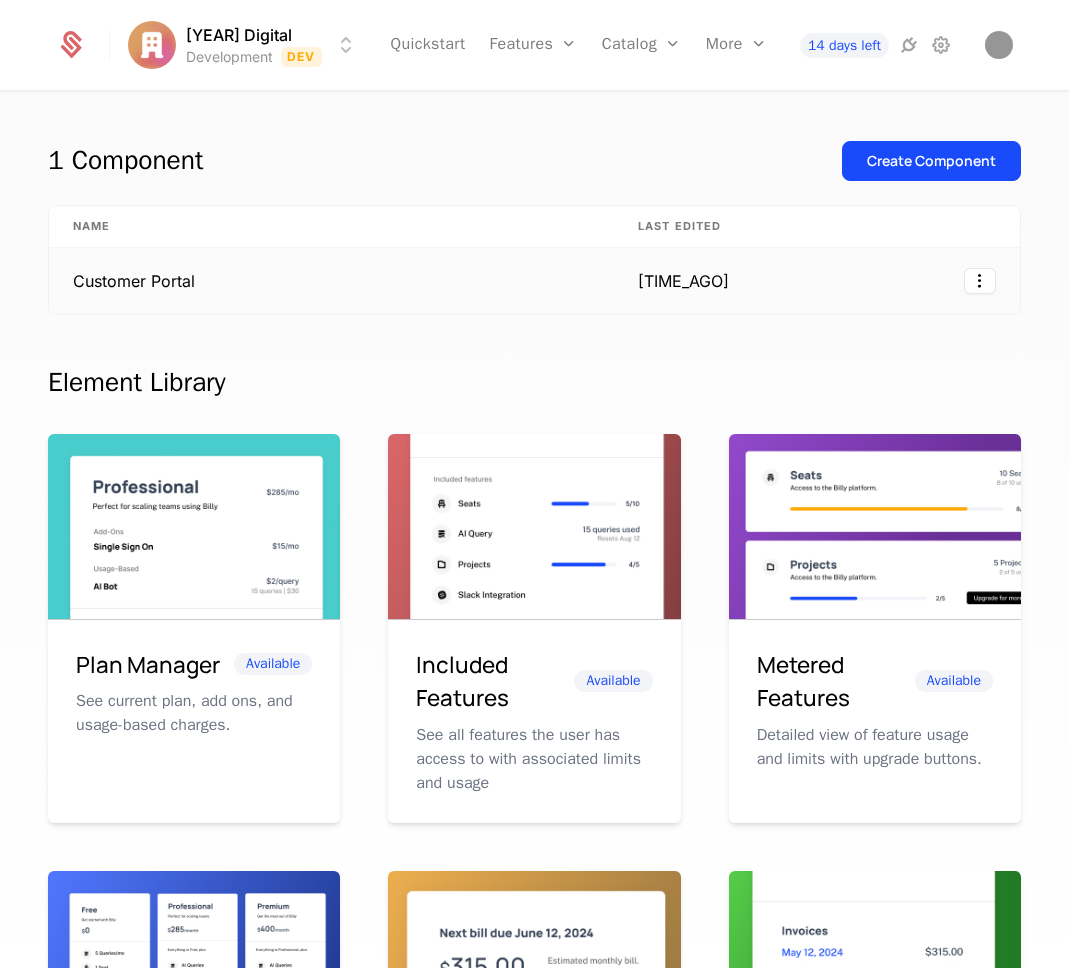 click on "Customer Portal" at bounding box center (331, 281) 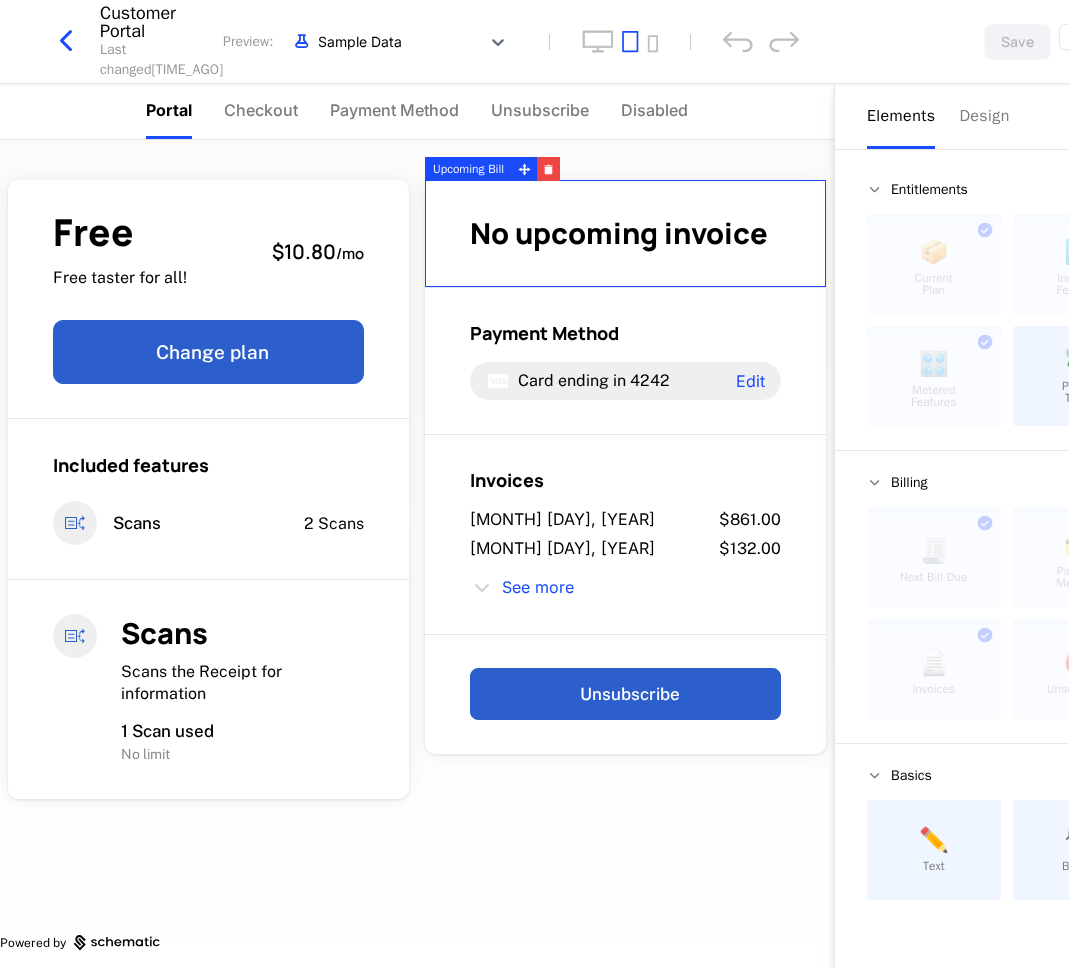 click on "Customer Portal Last changed  [TIME_AGO] Preview: Sample Data Save" at bounding box center (534, 42) 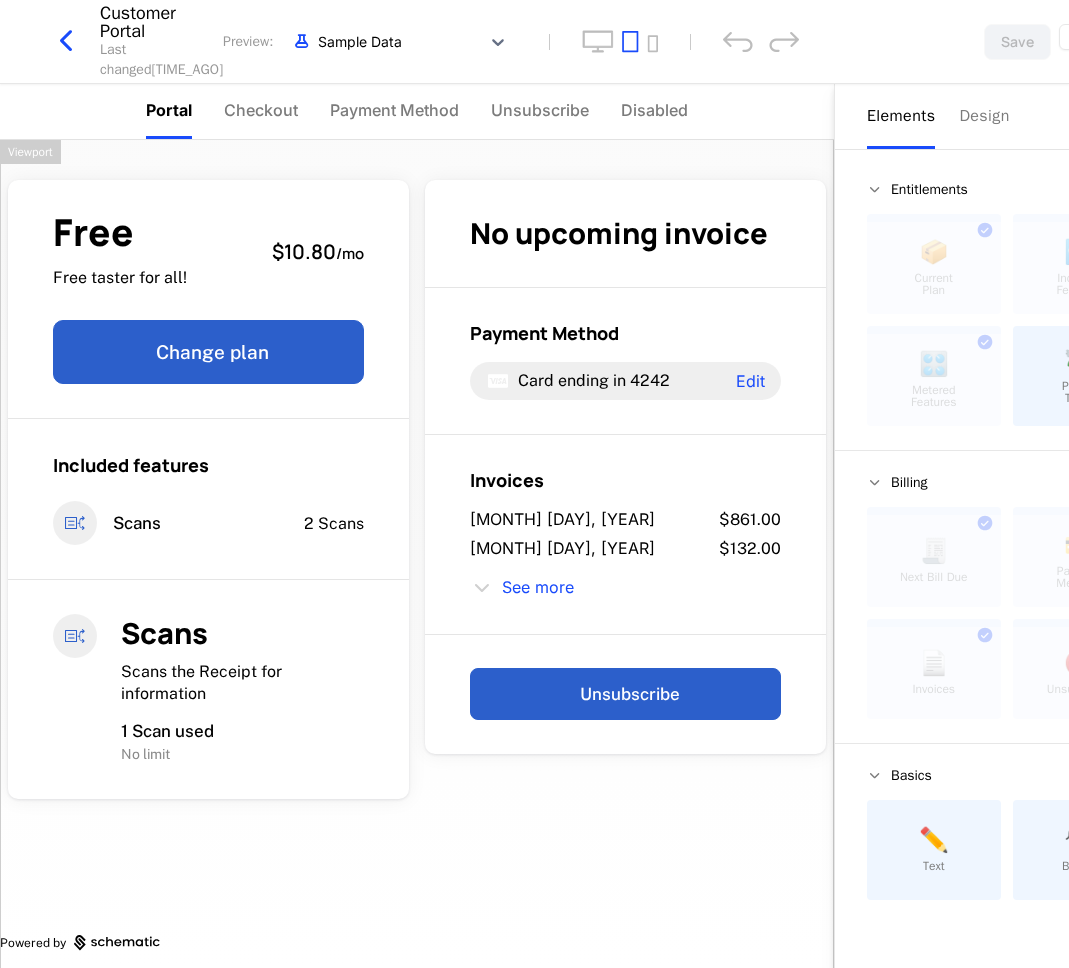click at bounding box center (208, 871) 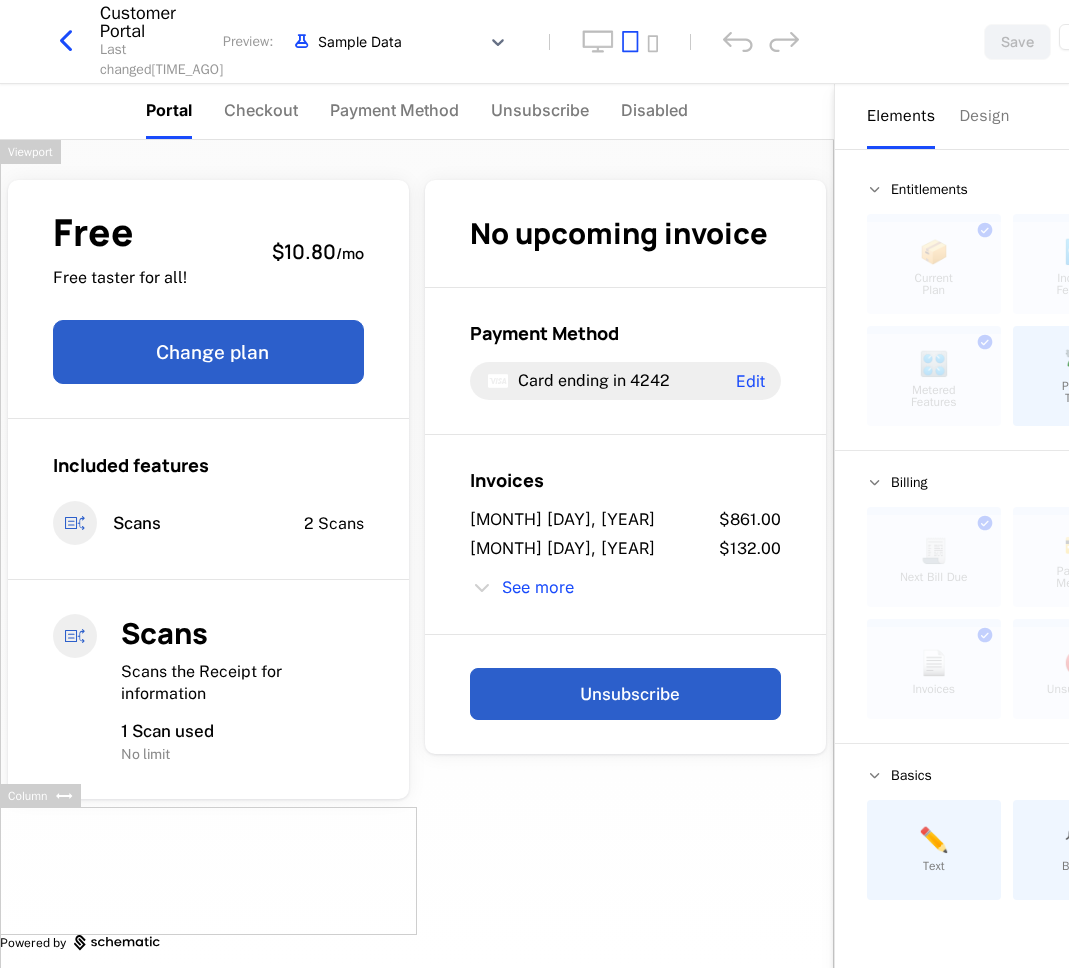 click on "Free Free taster for all! $[PRICE] / mo Change plan Included features Scans [NUMBER]   Scans Scans Scans the Receipt for information [NUMBER]   Scan   used No limit No upcoming invoice Payment Method Card ending in   [NUMBER] Edit Invoices [MONTH] [DAY], [YEAR] $[PRICE] [MONTH] [DAY], [YEAR] $[PRICE] See more Unsubscribe Powered by" at bounding box center (417, 561) 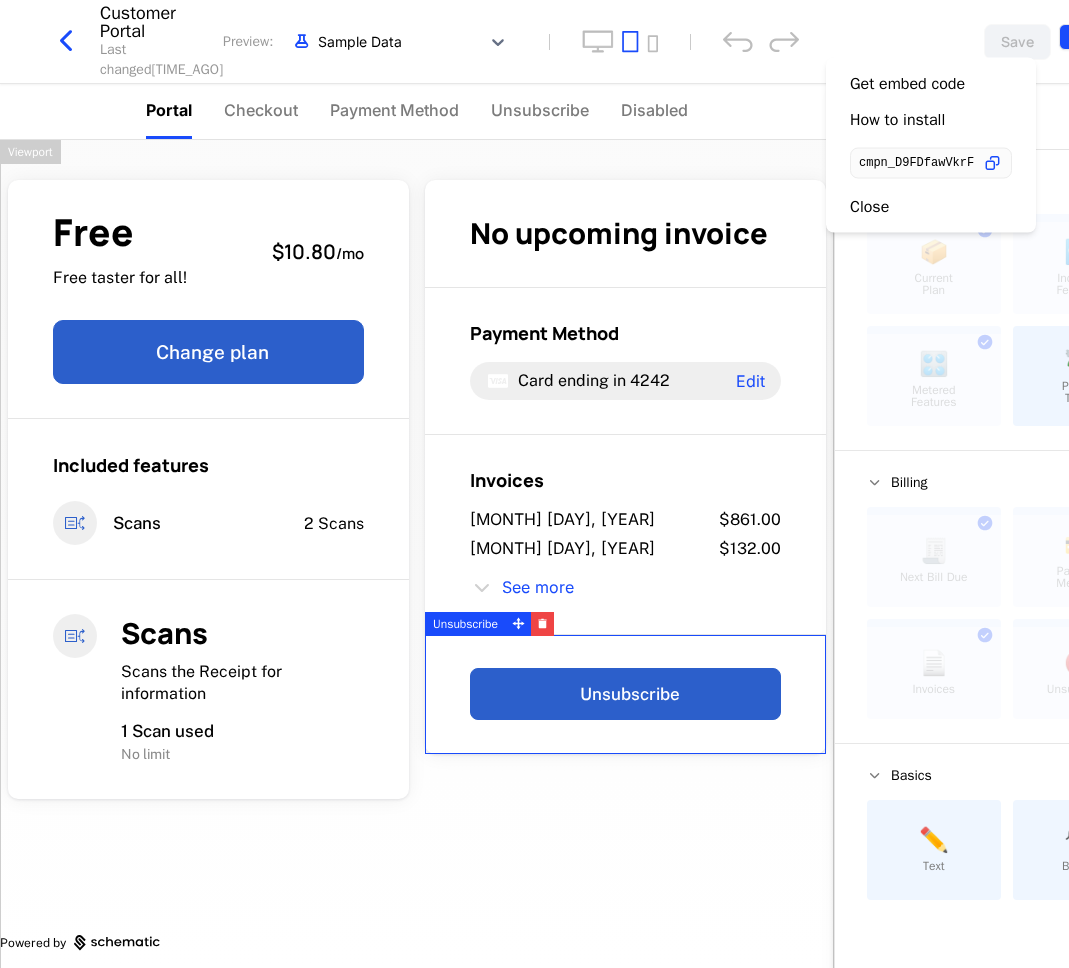 click on "[YEAR] Digital Development Dev Quickstart Features Features Flags Catalog Plans AddOns Configuration More Companies Events Components [NUMBER] days left Customer Portal Last changed  [TIME_AGO] Preview: Sample Data Save Portal Checkout Payment Method Unsubscribe Disabled Free Free taster for all! $[PRICE] / mo Change plan Included features Scans [NUMBER]   Scans Scans Scans the Receipt for information [NUMBER]   Scan   used No limit No upcoming invoice Payment Method Card ending in   [NUMBER] Edit Invoices [MONTH] [DAY], [YEAR] $[PRICE] [MONTH] [DAY], [YEAR] $[PRICE] See more Unsubscribe Powered by   Elements Design Entitlements 📦 Current Plan This component can only be used once ☑️ Included Features This component can only be used once 🎛️ Metered Features This component can only be used once 💸 Pricing Table Billing 🧾 Next Bill Due This component can only be used once 💳 Payment Methods This component can only be used once 📄 Invoices This component can only be used once ⛔️ Unsubscribe This component can Basics ." at bounding box center (534, 484) 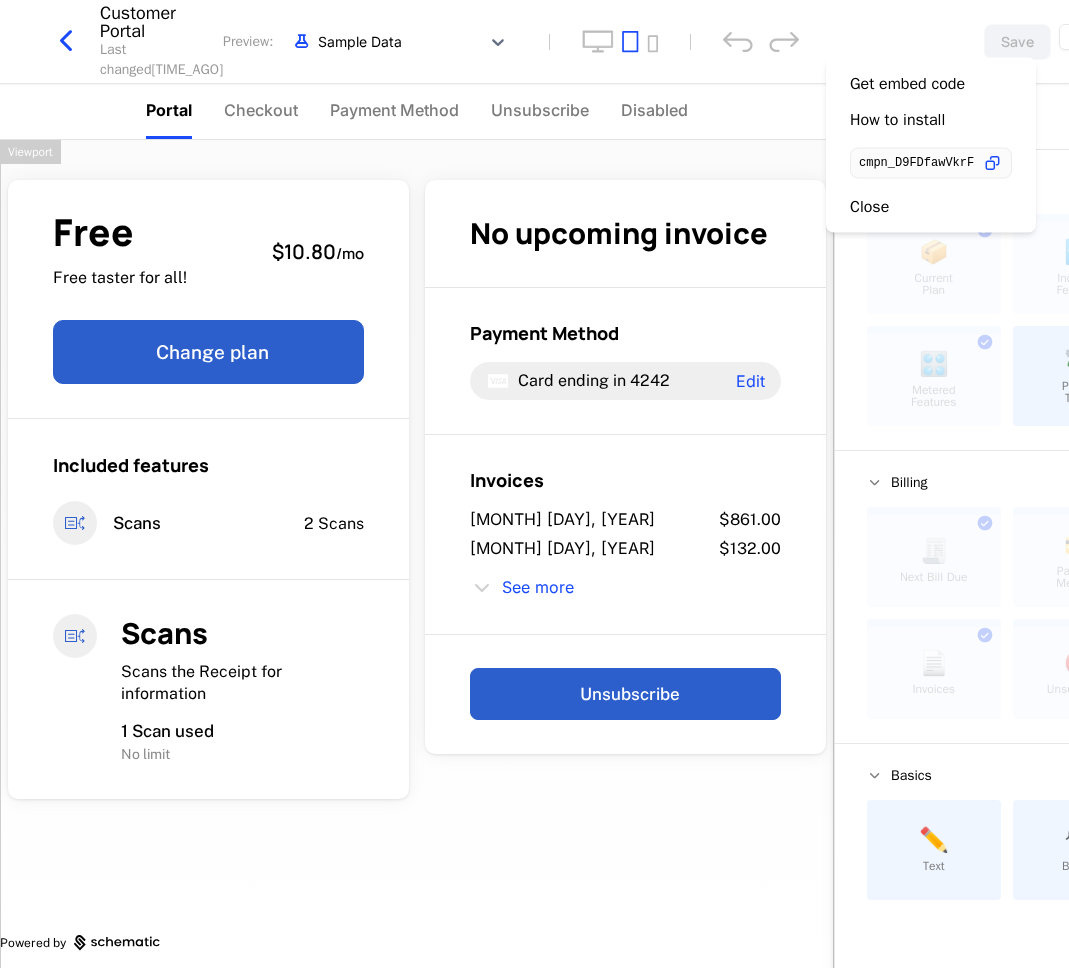 click on "Free Free taster for all! $[PRICE] / mo Change plan Included features Scans [NUMBER]   Scans Scans Scans the Receipt for information [NUMBER]   Scan   used No limit No upcoming invoice Payment Method Card ending in   [NUMBER] Edit Invoices [MONTH] [DAY], [YEAR] $[PRICE] [MONTH] [DAY], [YEAR] $[PRICE] See more Unsubscribe Powered by" at bounding box center [417, 561] 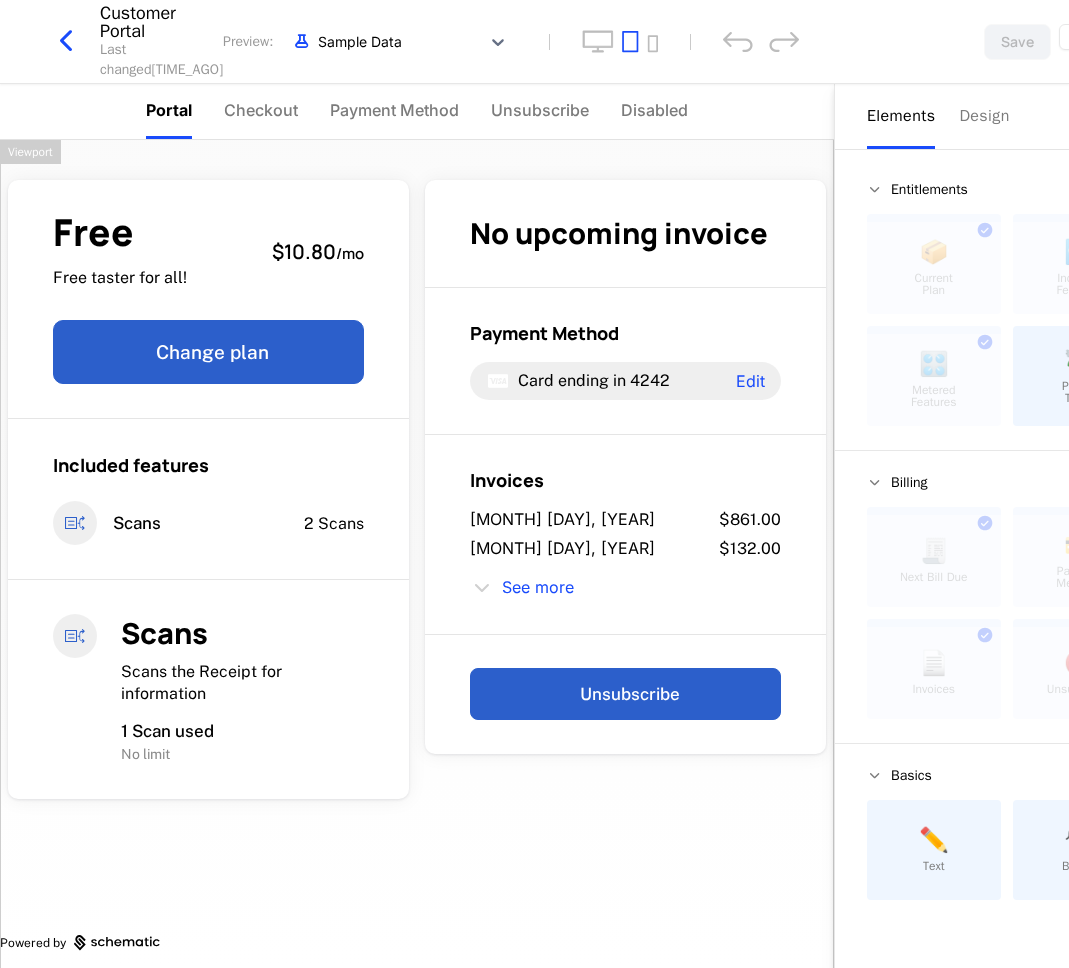 click on "Free Free taster for all! $[PRICE] / mo Change plan Included features Scans [NUMBER]   Scans Scans Scans the Receipt for information [NUMBER]   Scan   used No limit No upcoming invoice Payment Method Card ending in   [NUMBER] Edit Invoices [MONTH] [DAY], [YEAR] $[PRICE] [MONTH] [DAY], [YEAR] $[PRICE] See more Unsubscribe Powered by" at bounding box center [417, 561] 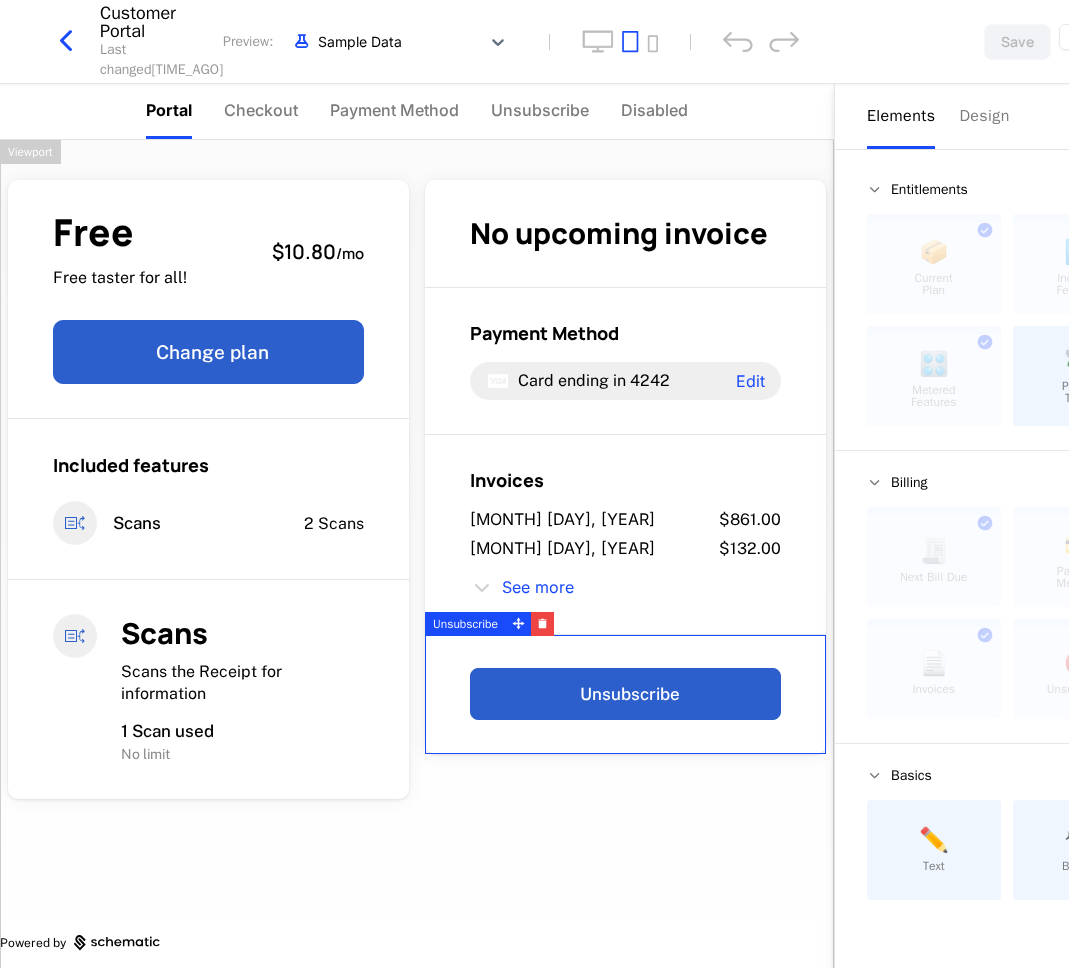 click on "Customer Portal Last changed  [TIME_AGO] Preview: Sample Data Save" at bounding box center [534, 42] 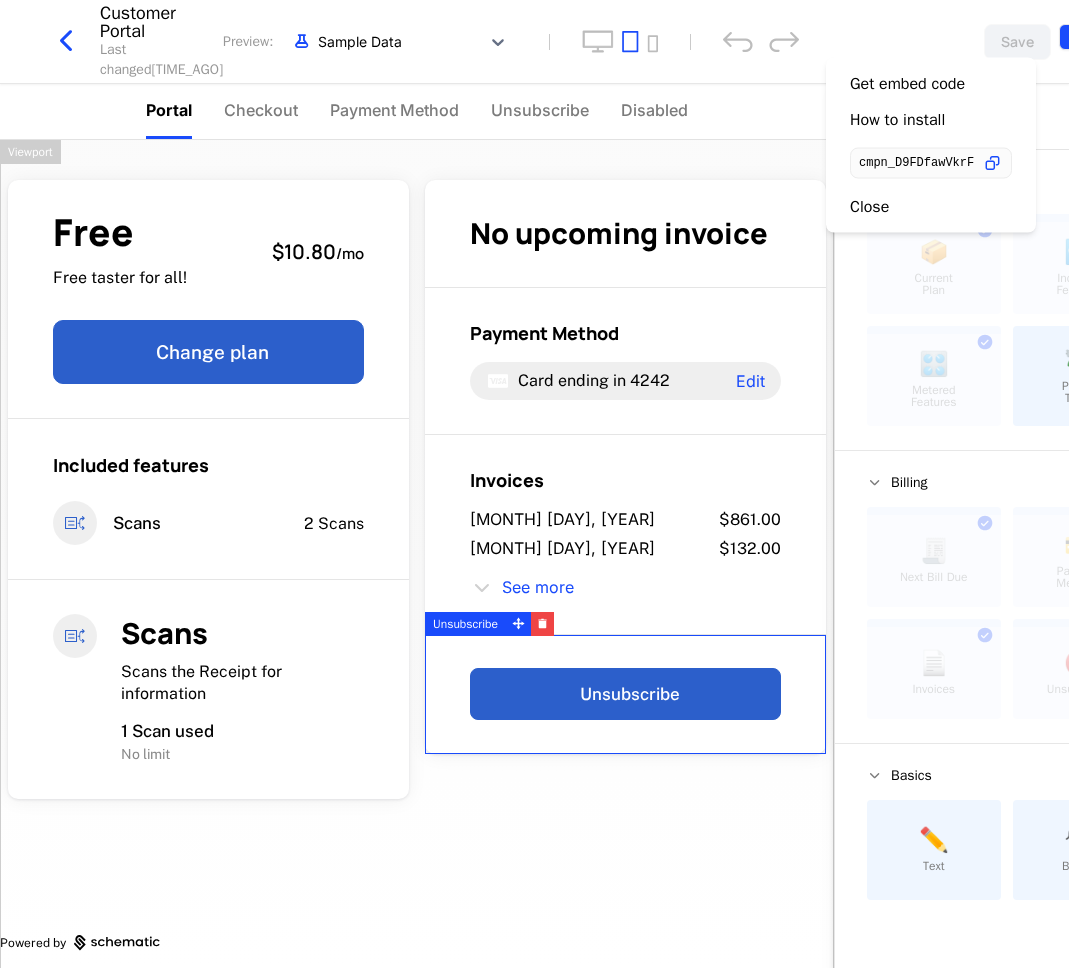 click on "[YEAR] Digital Development Dev Quickstart Features Features Flags Catalog Plans AddOns Configuration More Companies Events Components [NUMBER] days left Customer Portal Last changed  [TIME_AGO] Preview: Sample Data Save Portal Checkout Payment Method Unsubscribe Disabled Free Free taster for all! $[PRICE] / mo Change plan Included features Scans [NUMBER]   Scans Scans Scans the Receipt for information [NUMBER]   Scan   used No limit No upcoming invoice Payment Method Card ending in   [NUMBER] Edit Invoices [MONTH] [DAY], [YEAR] $[PRICE] [MONTH] [DAY], [YEAR] $[PRICE] See more Unsubscribe Powered by   Elements Design Entitlements 📦 Current Plan This component can only be used once ☑️ Included Features This component can only be used once 🎛️ Metered Features This component can only be used once 💸 Pricing Table Billing 🧾 Next Bill Due This component can only be used once 💳 Payment Methods This component can only be used once 📄 Invoices This component can only be used once ⛔️ Unsubscribe This component can Basics ." at bounding box center (534, 484) 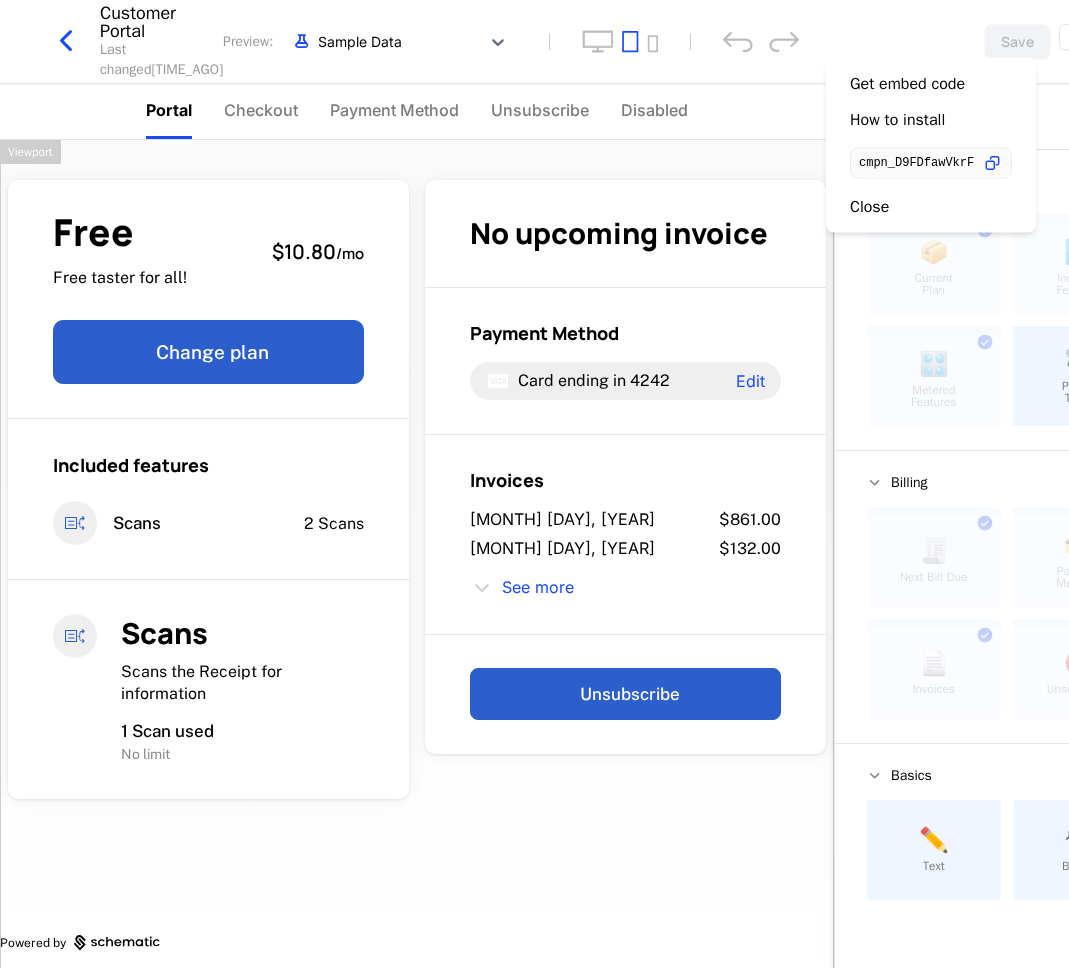 click at bounding box center (208, 871) 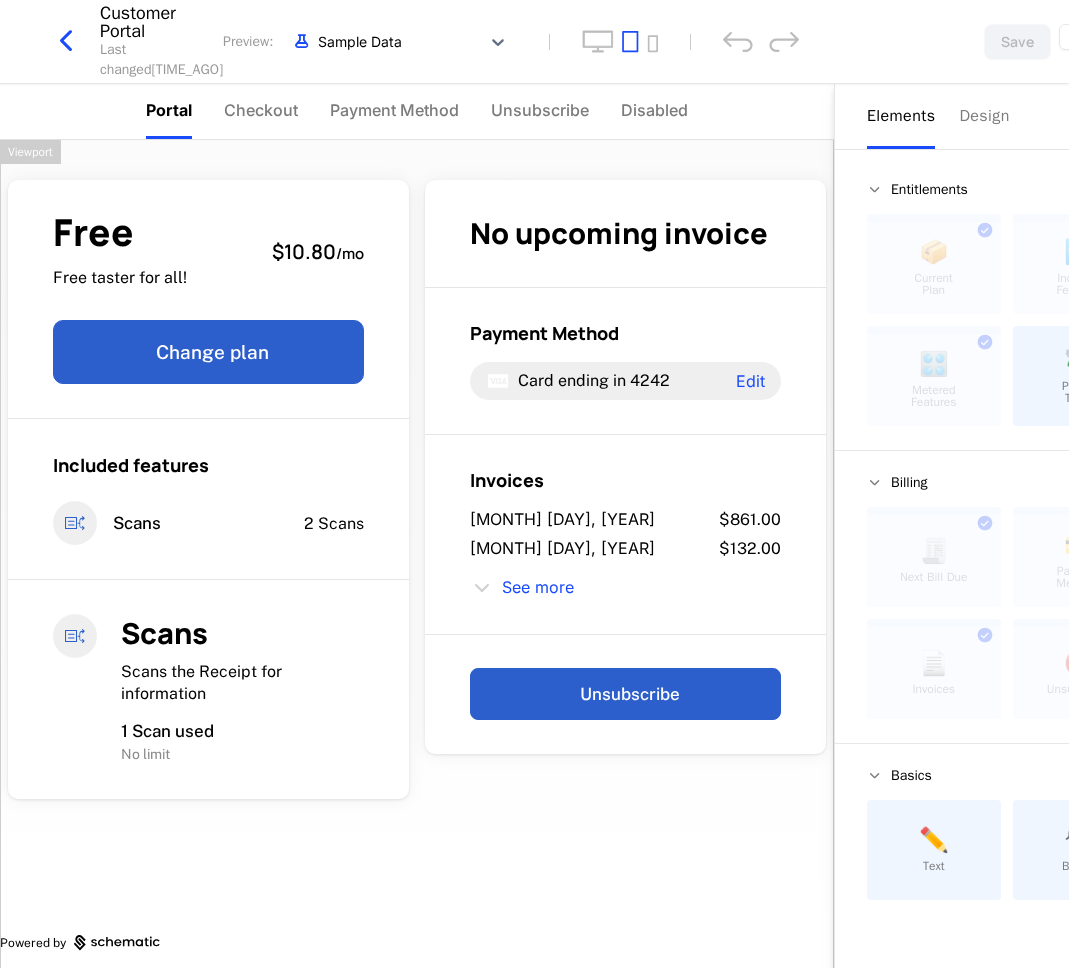 click on "Free Free taster for all! $[PRICE] / mo Change plan Included features Scans [NUMBER]   Scans Scans Scans the Receipt for information [NUMBER]   Scan   used No limit No upcoming invoice Payment Method Card ending in   [NUMBER] Edit Invoices [MONTH] [DAY], [YEAR] $[PRICE] [MONTH] [DAY], [YEAR] $[PRICE] See more Unsubscribe Powered by" at bounding box center (417, 561) 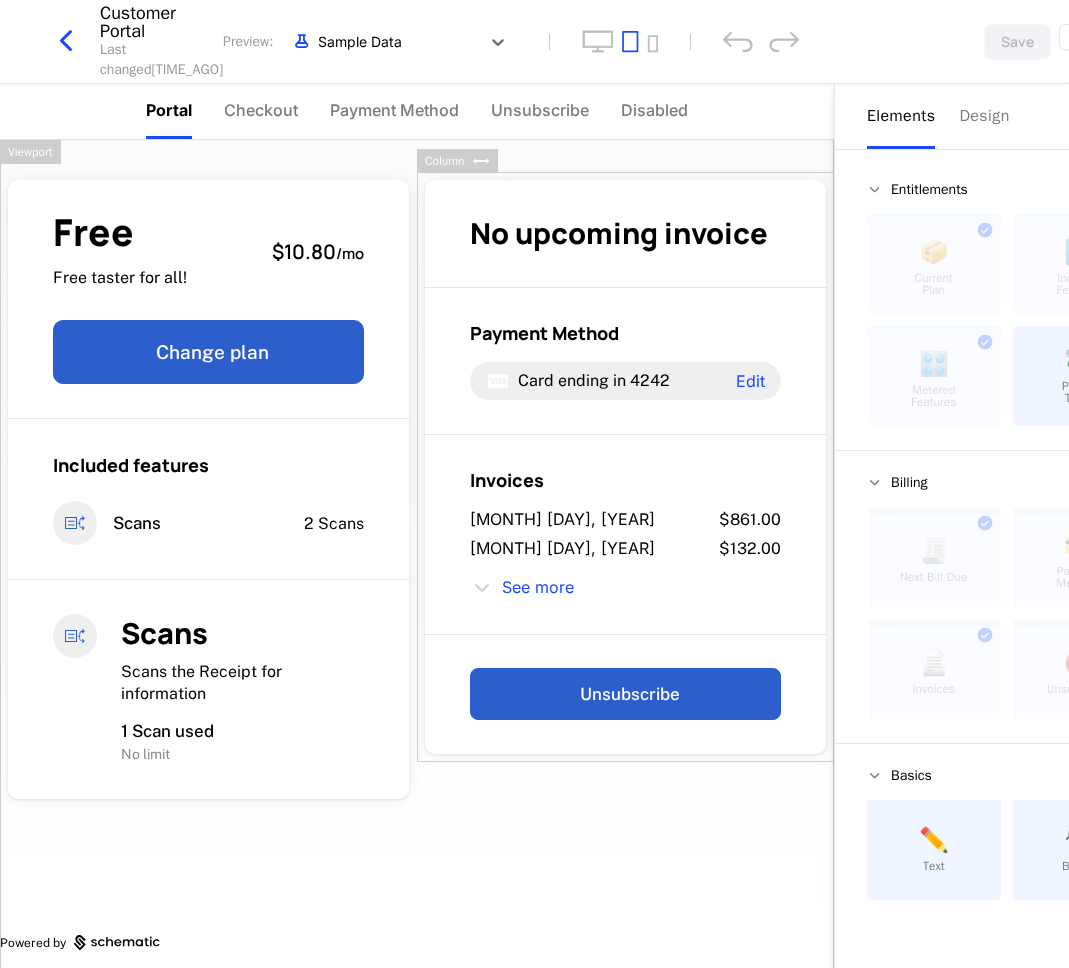 click on "Customer Portal Last changed  [TIME_AGO] Preview: Sample Data Save" at bounding box center [534, 42] 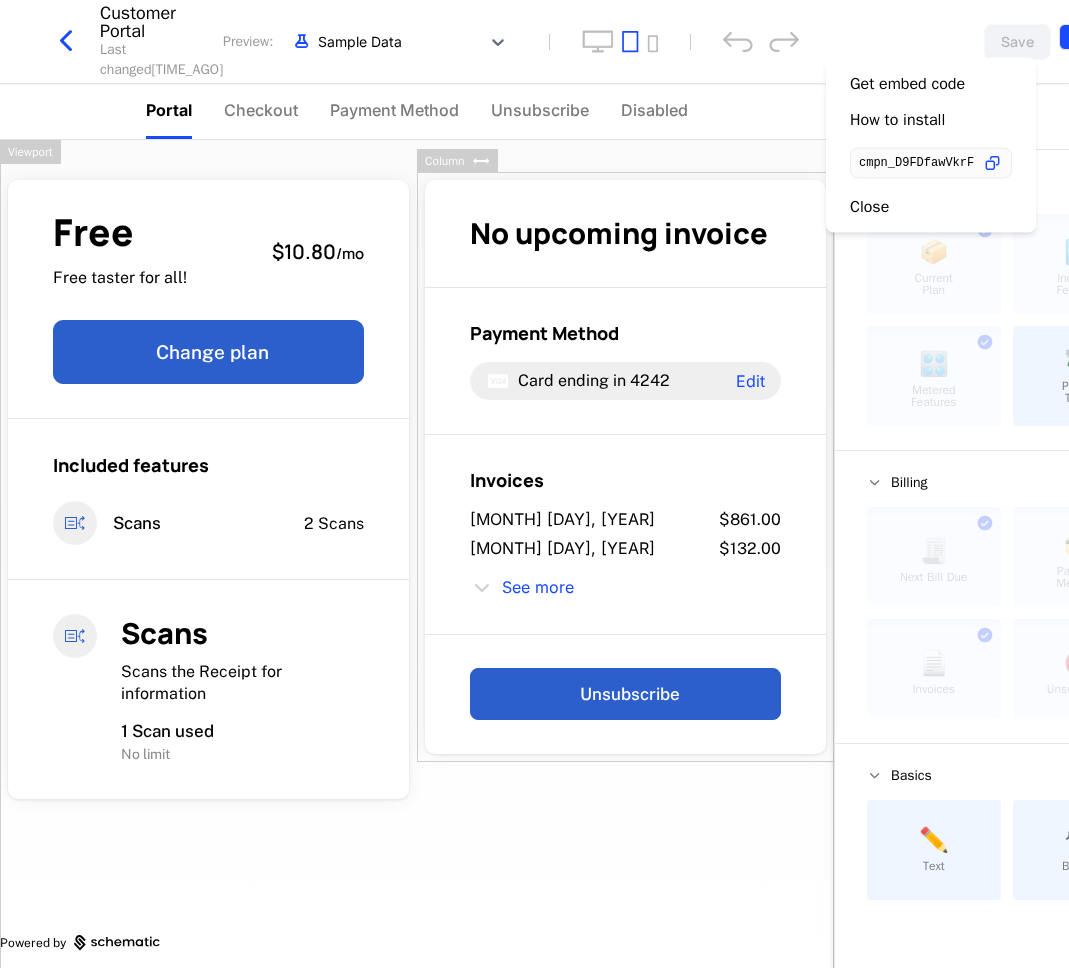 click on "[YEAR] Digital Development Dev Quickstart Features Features Flags Catalog Plans AddOns Configuration More Companies Events Components [NUMBER] days left Customer Portal Last changed  [TIME_AGO] Preview: Sample Data Save Portal Checkout Payment Method Unsubscribe Disabled Free Free taster for all! $[PRICE] / mo Change plan Included features Scans [NUMBER]   Scans Scans Scans the Receipt for information [NUMBER]   Scan   used No limit No upcoming invoice Payment Method Card ending in   [NUMBER] Edit Invoices [MONTH] [DAY], [YEAR] $[PRICE] [MONTH] [DAY], [YEAR] $[PRICE] See more Unsubscribe Powered by   Elements Design Entitlements 📦 Current Plan This component can only be used once ☑️ Included Features This component can only be used once 🎛️ Metered Features This component can only be used once 💸 Pricing Table Billing 🧾 Next Bill Due This component can only be used once 💳 Payment Methods This component can only be used once 📄 Invoices This component can only be used once ⛔️ Unsubscribe This component can Basics ." at bounding box center [534, 484] 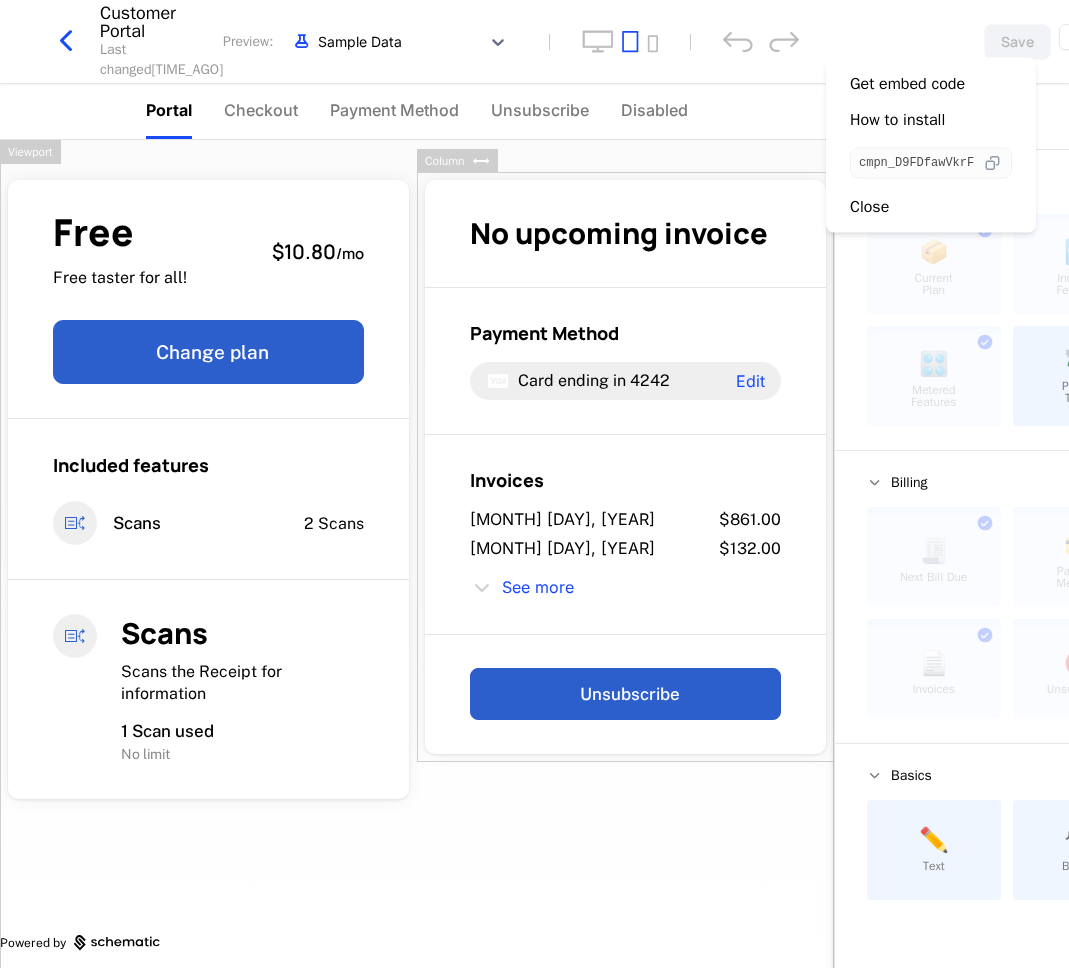 click at bounding box center [992, 163] 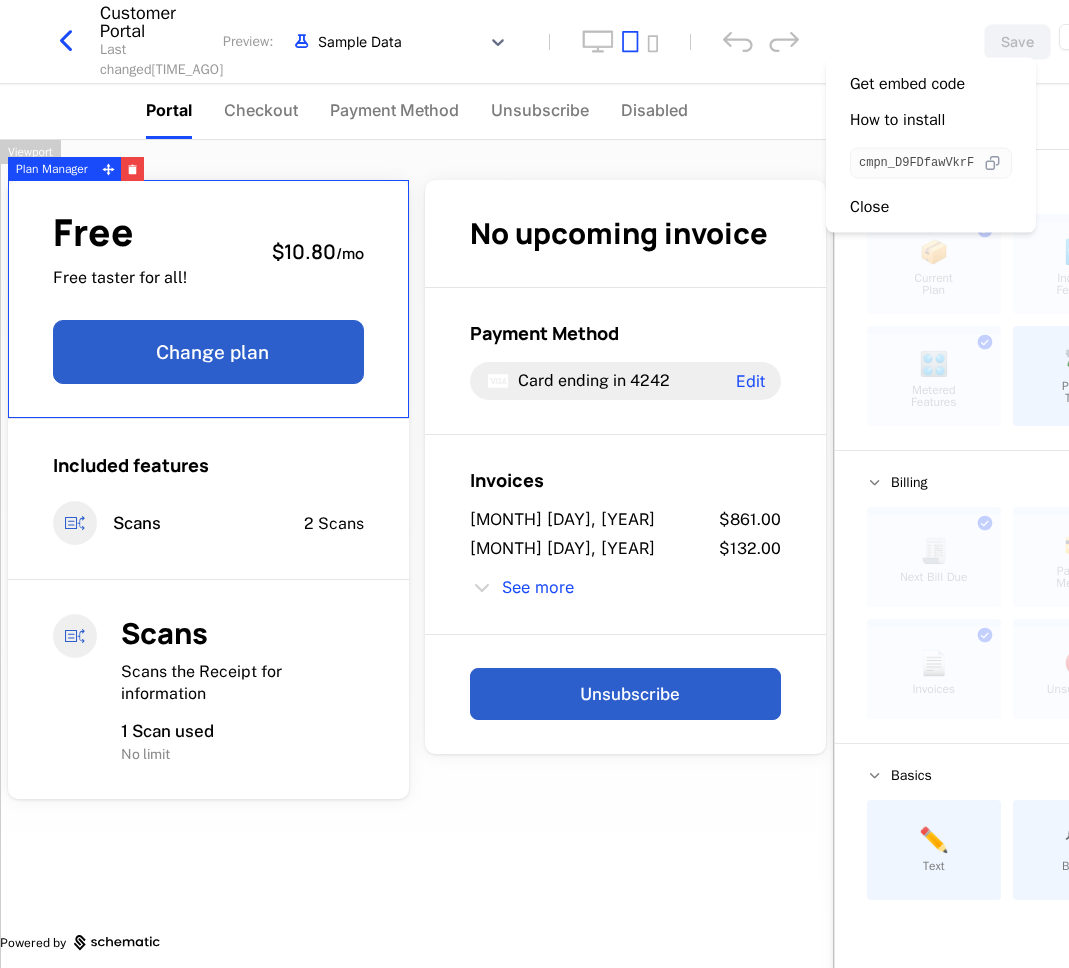 click at bounding box center (992, 163) 